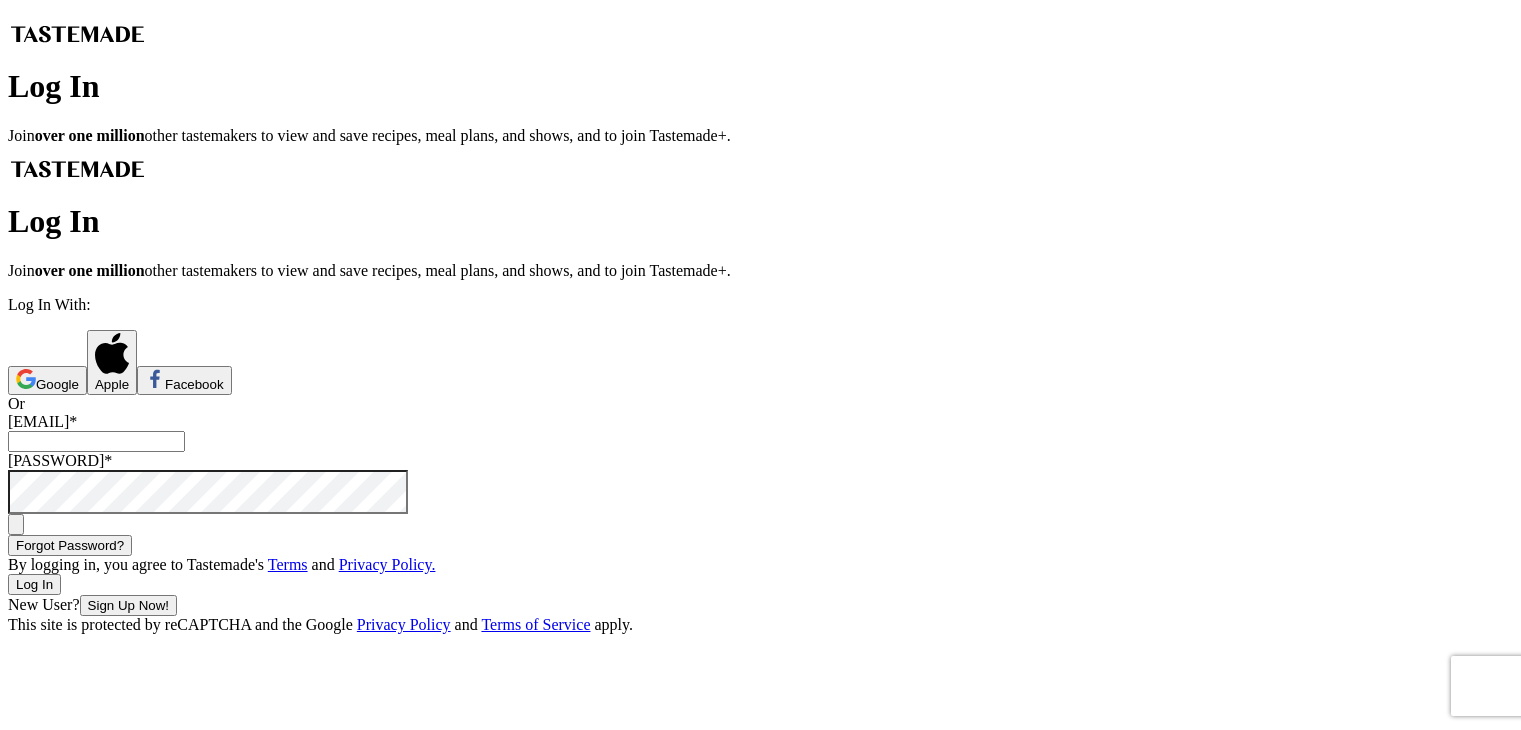 scroll, scrollTop: 0, scrollLeft: 0, axis: both 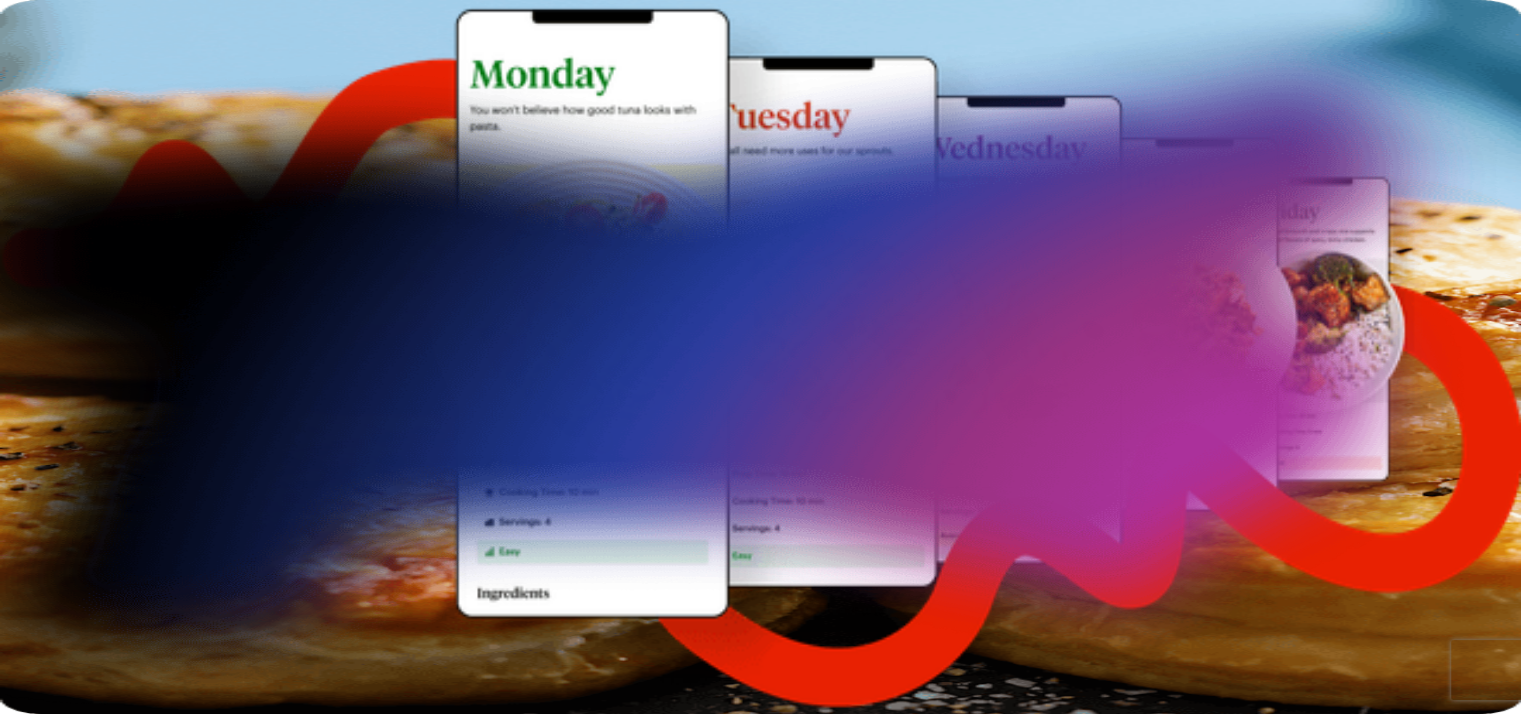 click on "Log In" at bounding box center (150, 323) 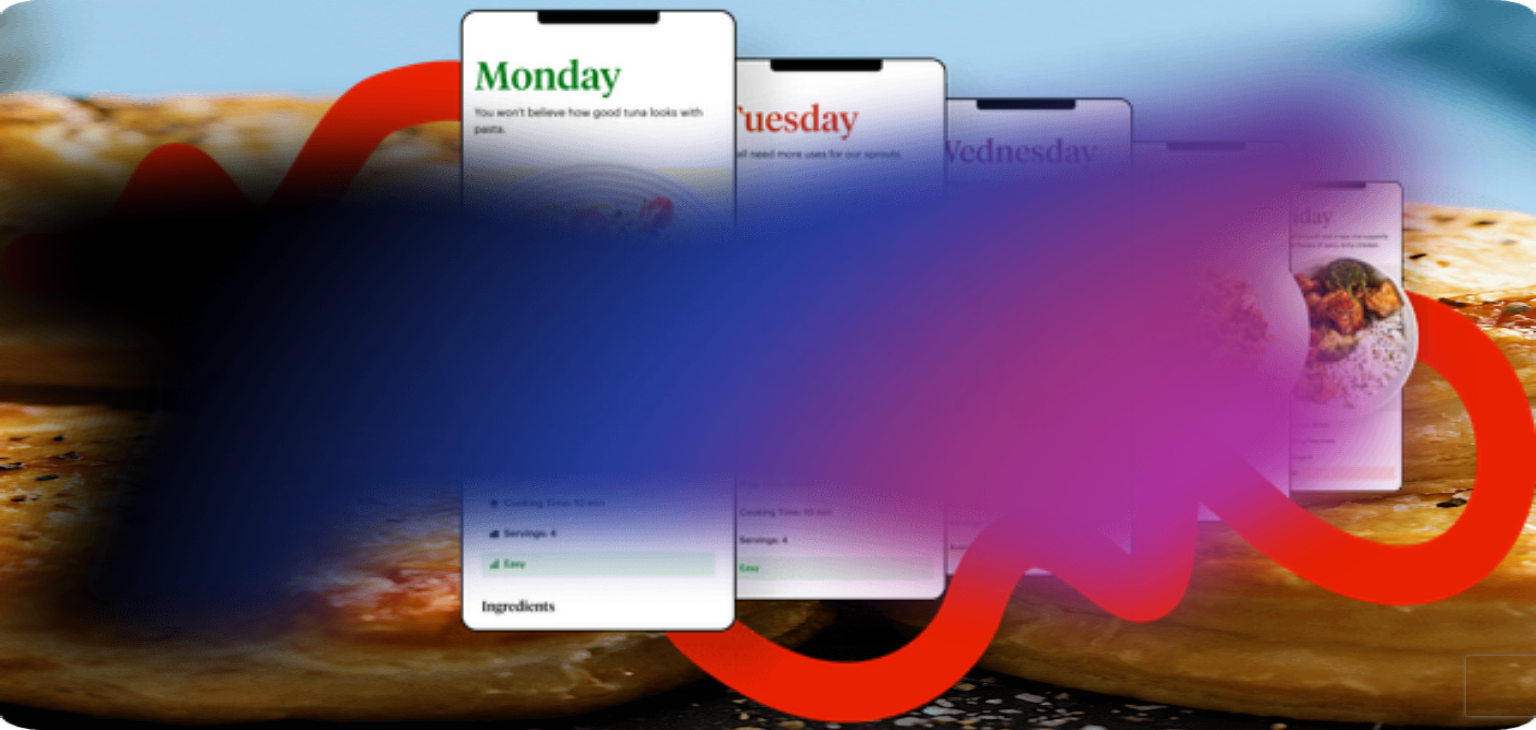 click at bounding box center [96, 24557] 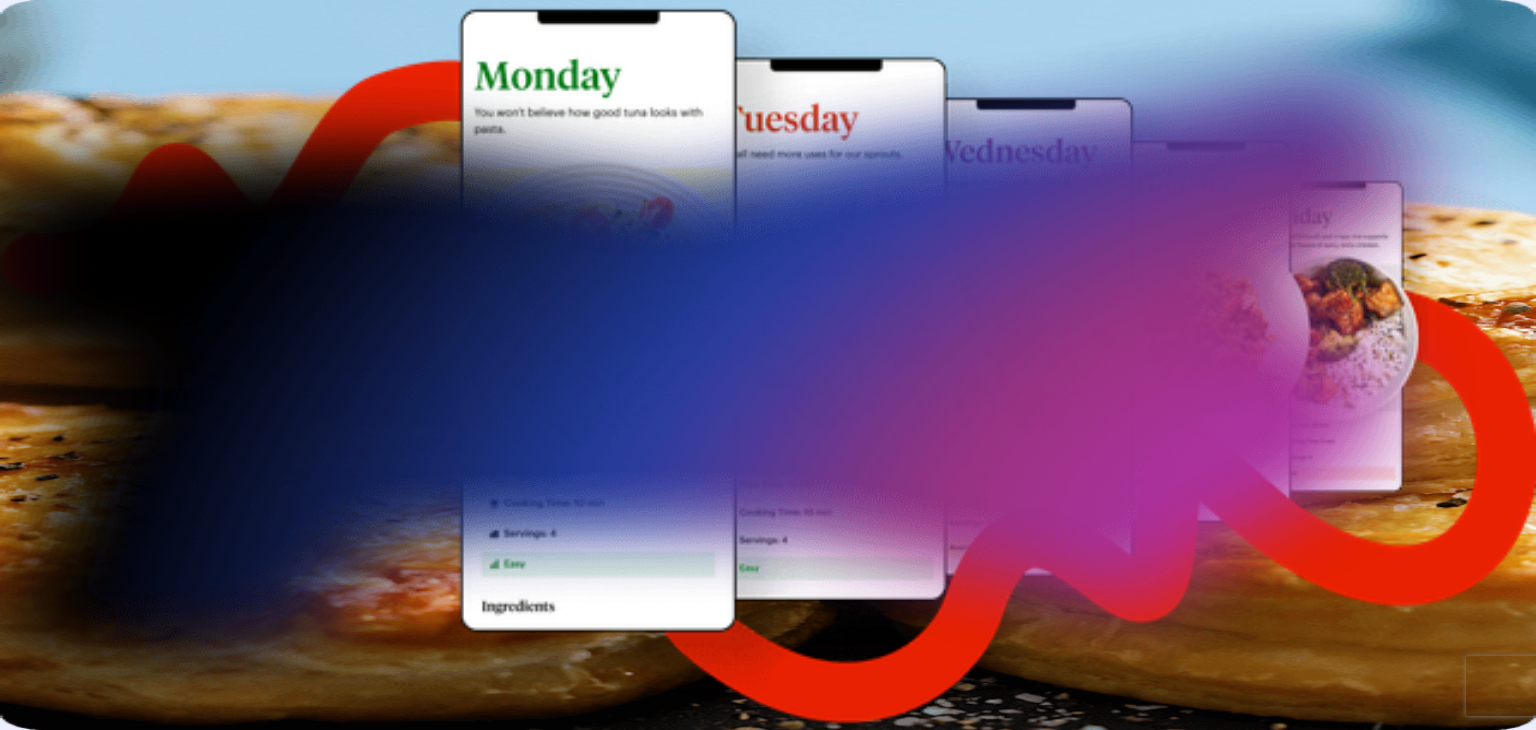 click at bounding box center [16, 270] 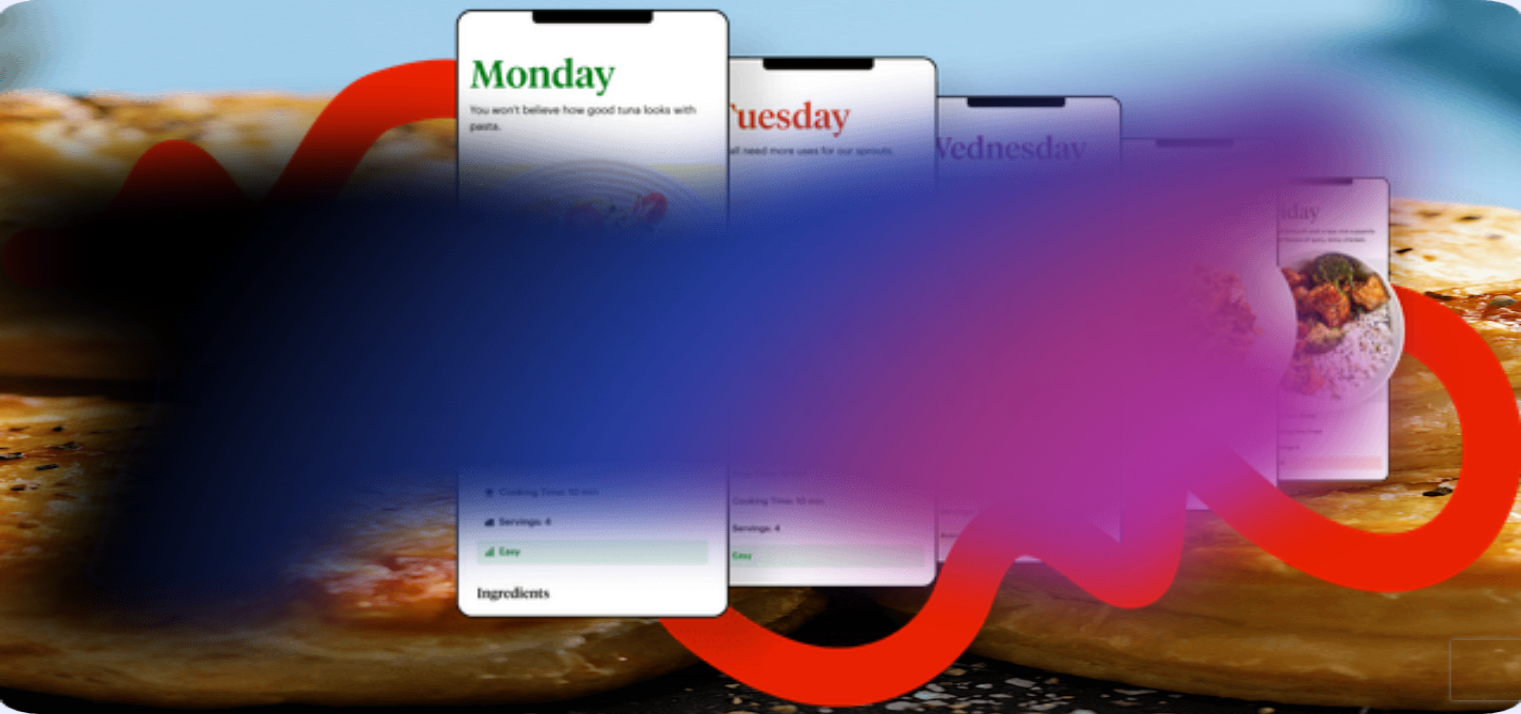 click on "Recipes" at bounding box center [33, 250] 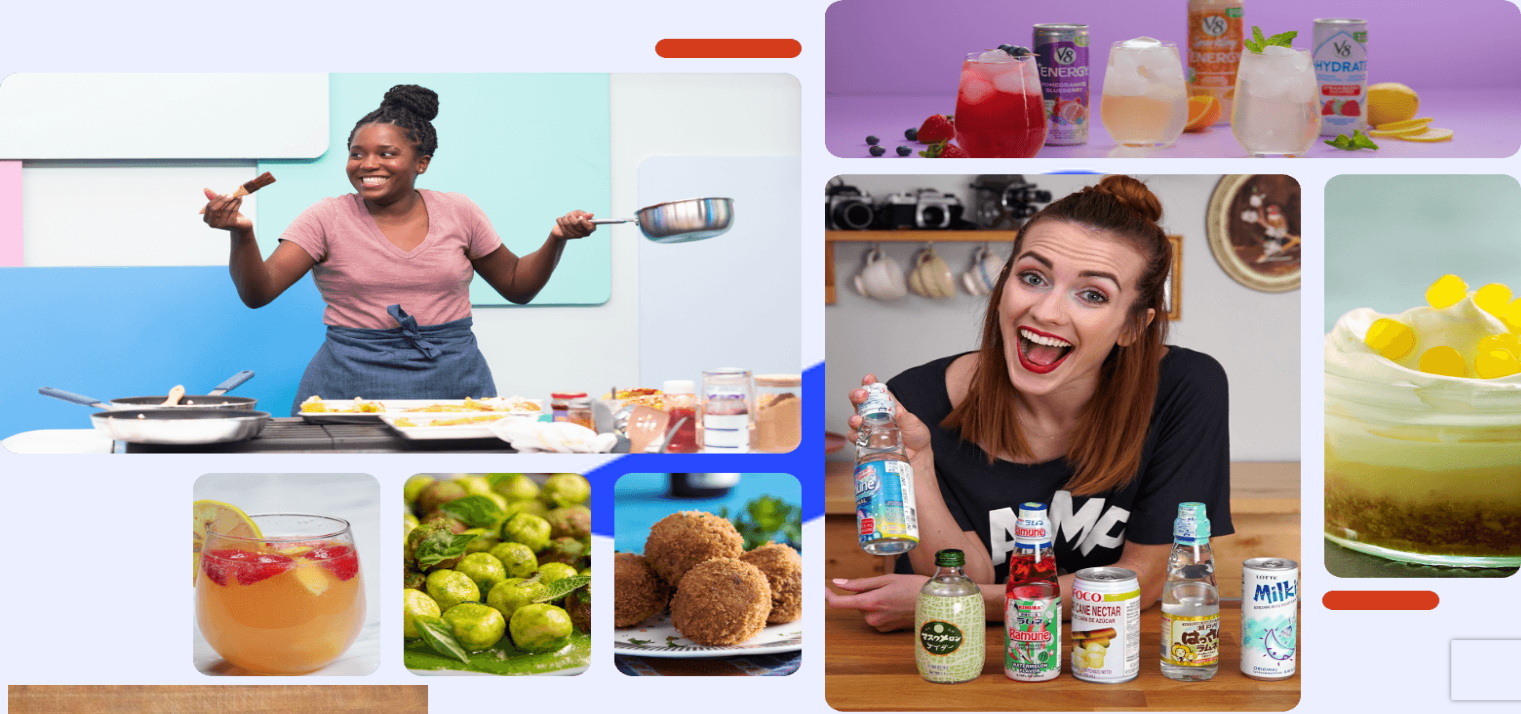 click at bounding box center [96, 444] 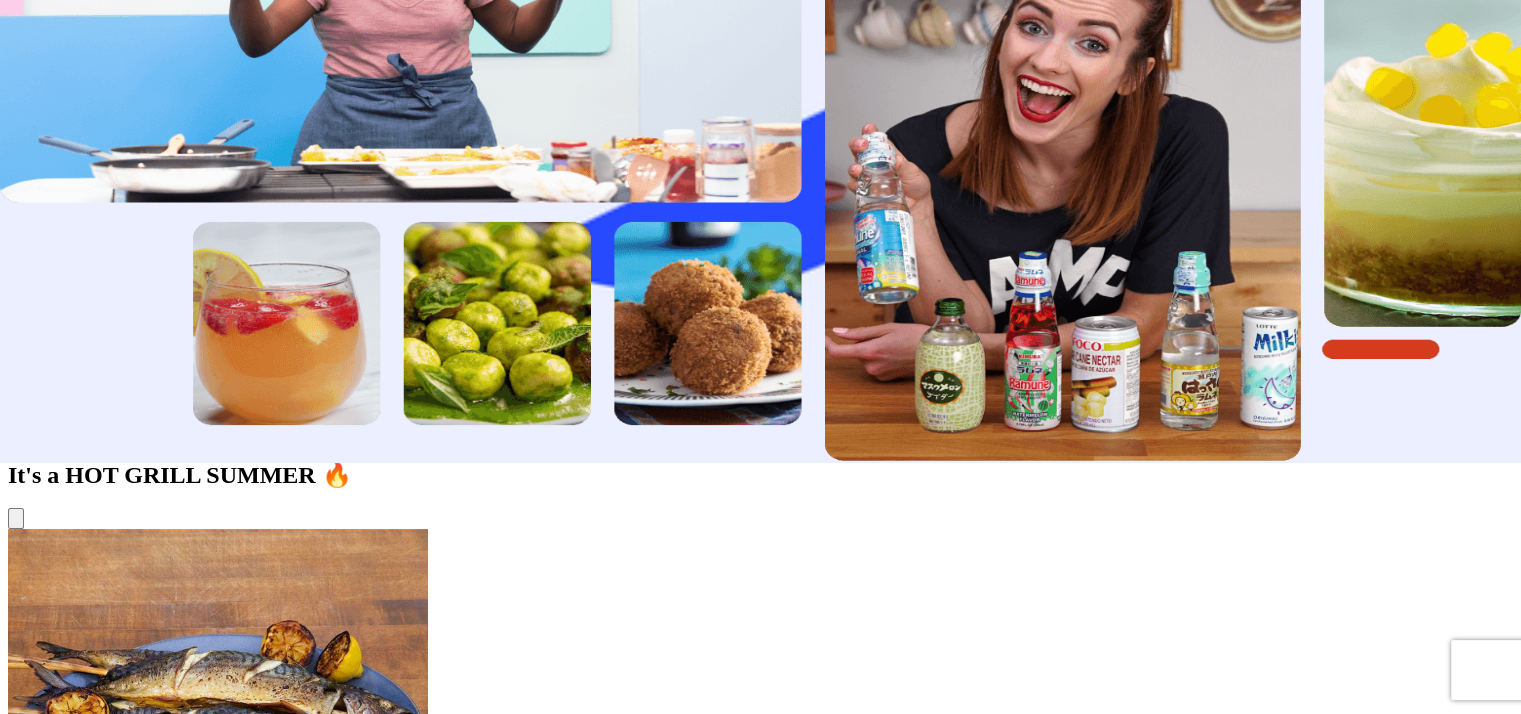 scroll, scrollTop: 300, scrollLeft: 0, axis: vertical 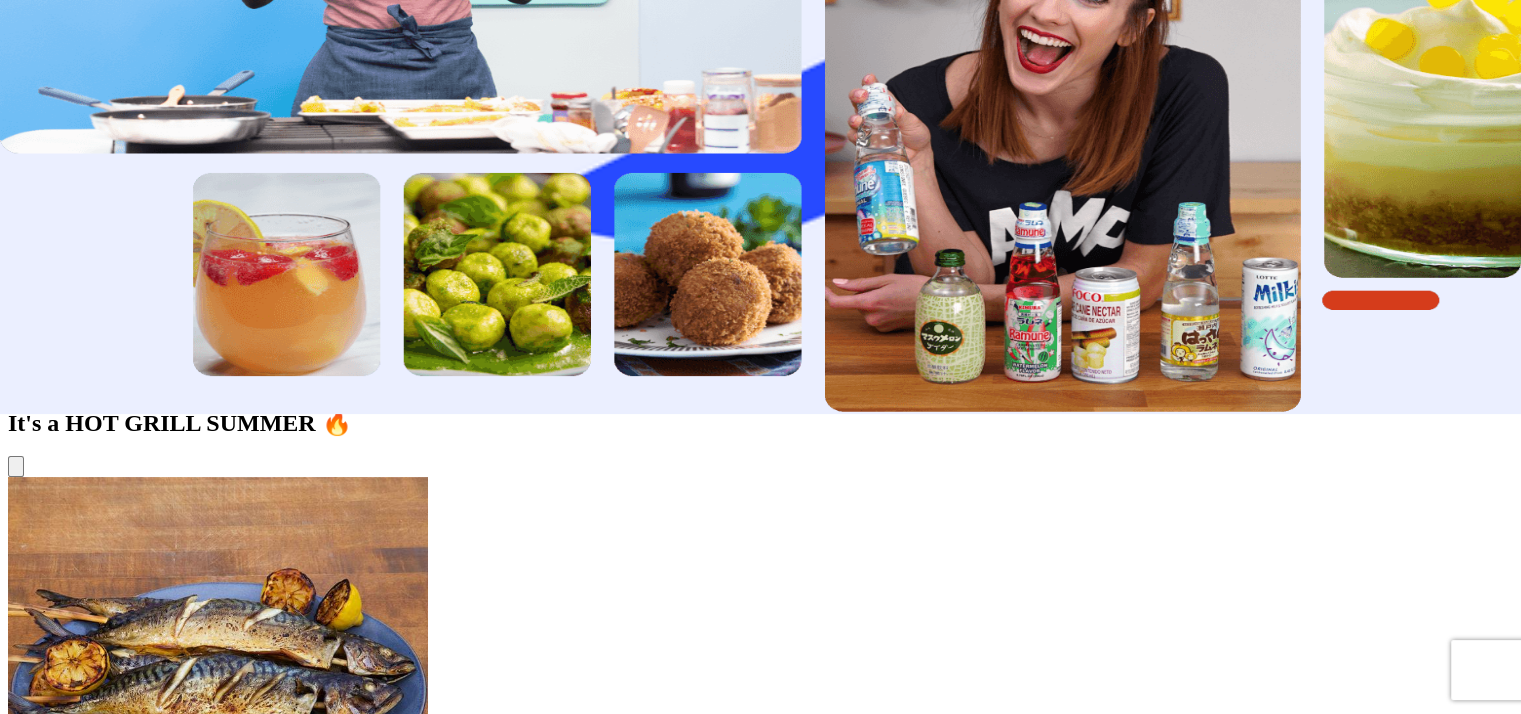 type on "garbonzo beans" 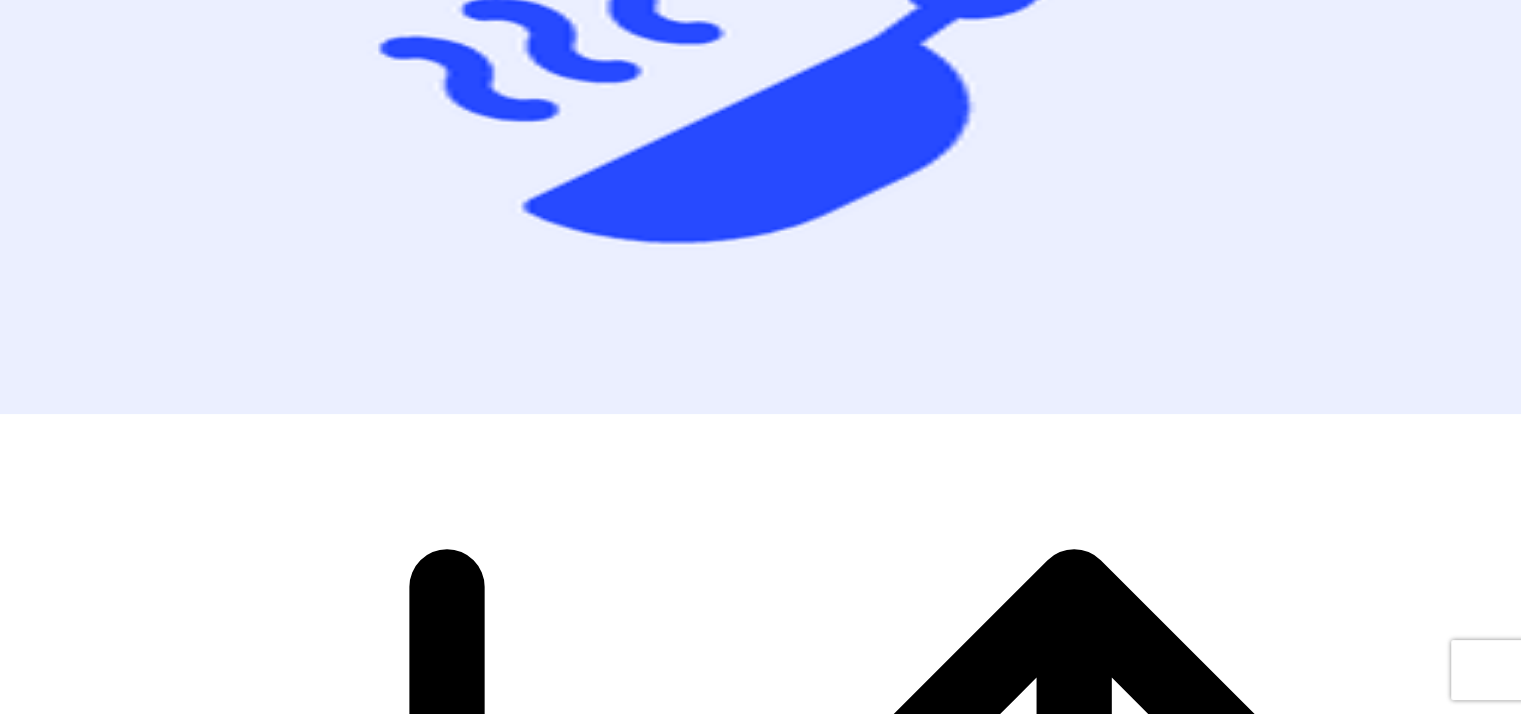 scroll, scrollTop: 0, scrollLeft: 0, axis: both 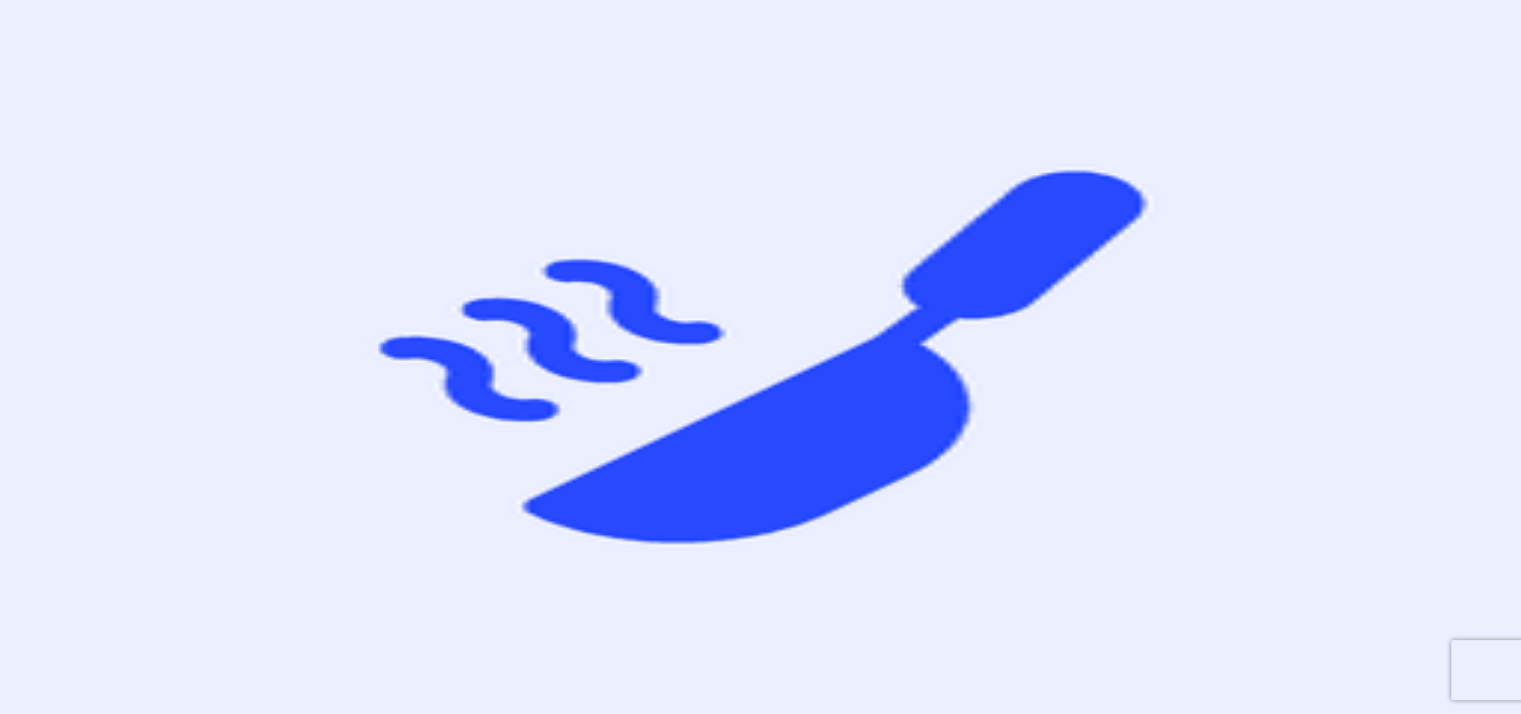 drag, startPoint x: 484, startPoint y: 108, endPoint x: 413, endPoint y: 89, distance: 73.4983 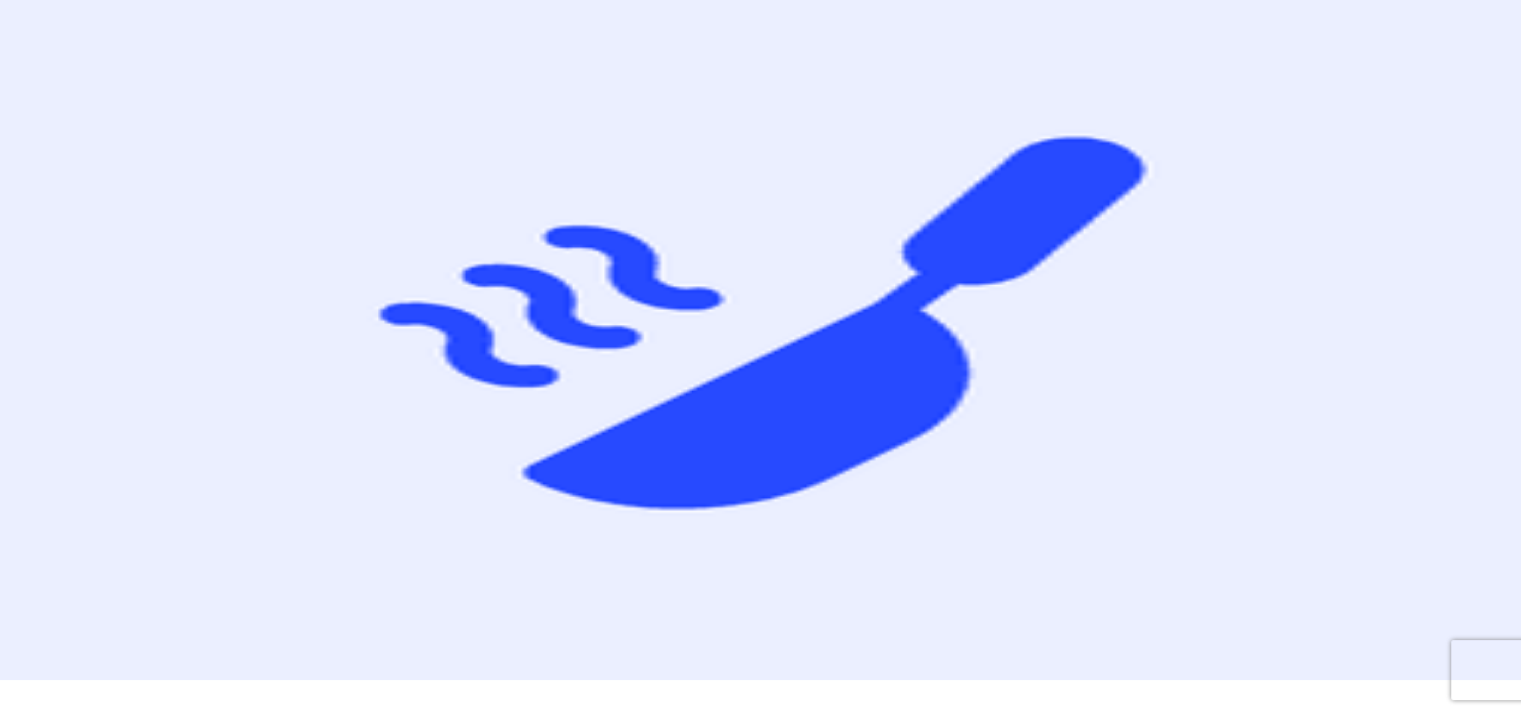 scroll, scrollTop: 0, scrollLeft: 0, axis: both 